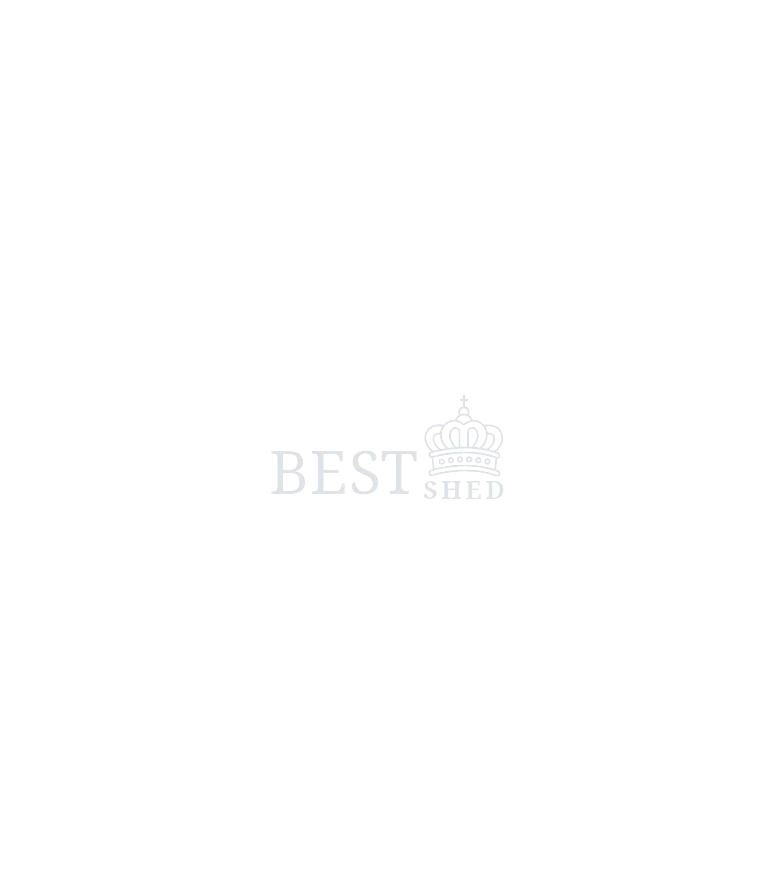 scroll, scrollTop: 0, scrollLeft: 0, axis: both 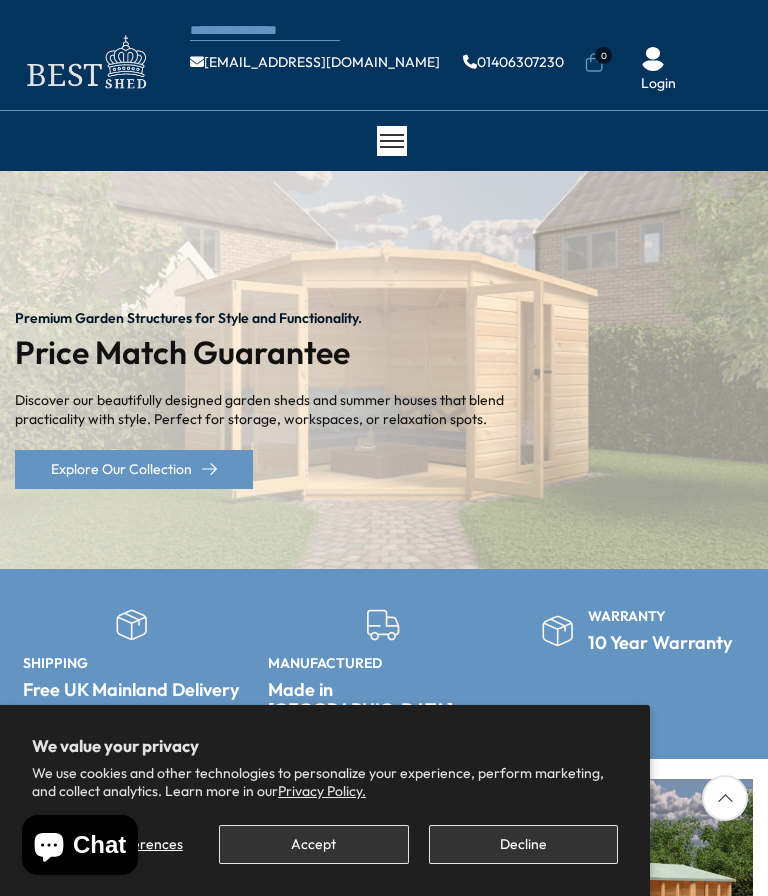 click on "Decline" at bounding box center [523, 844] 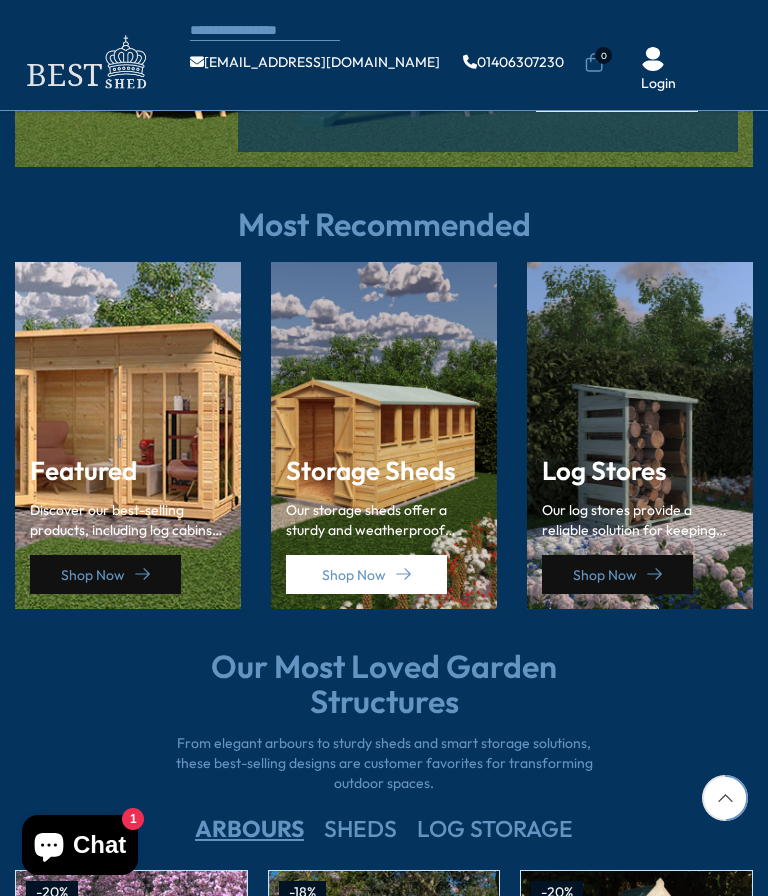 scroll, scrollTop: 2402, scrollLeft: 0, axis: vertical 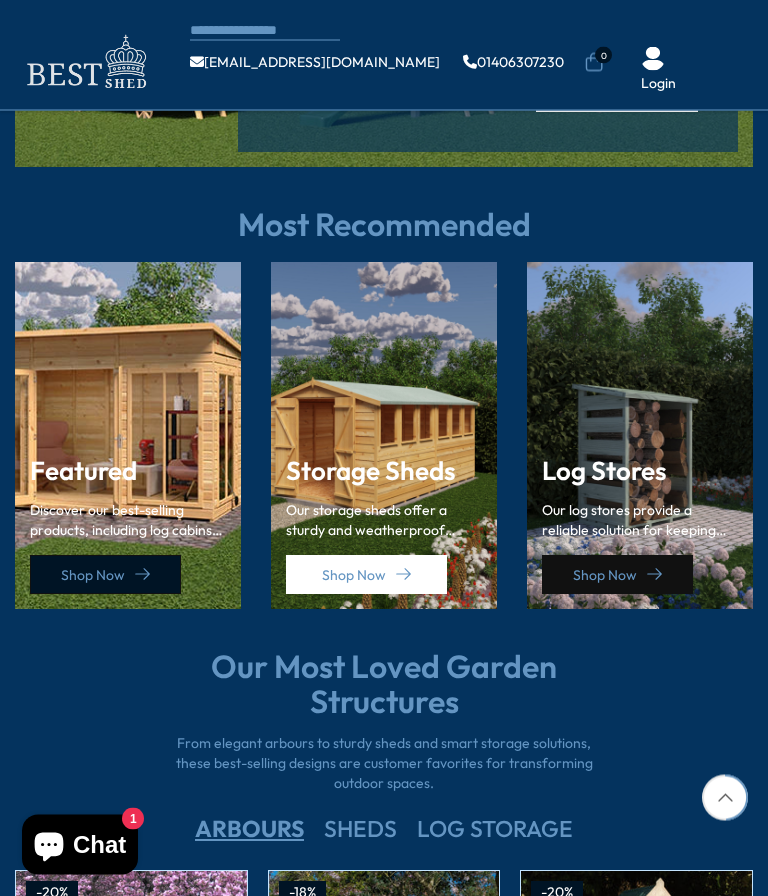 click on "Shop Now" at bounding box center (105, 575) 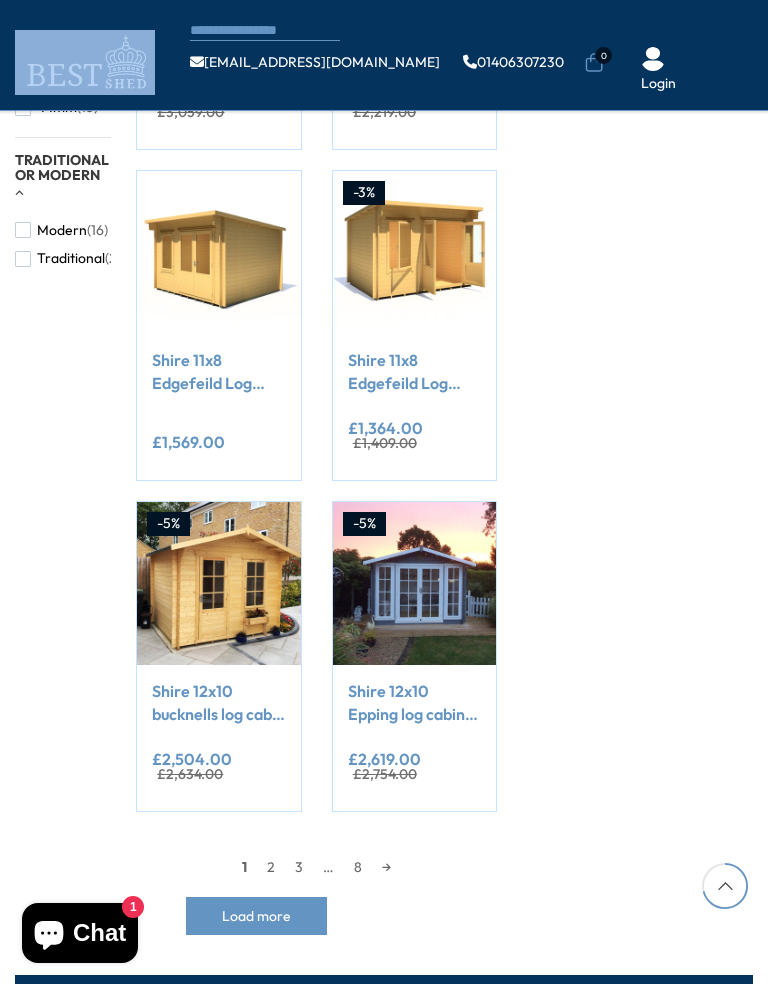scroll, scrollTop: 1526, scrollLeft: 0, axis: vertical 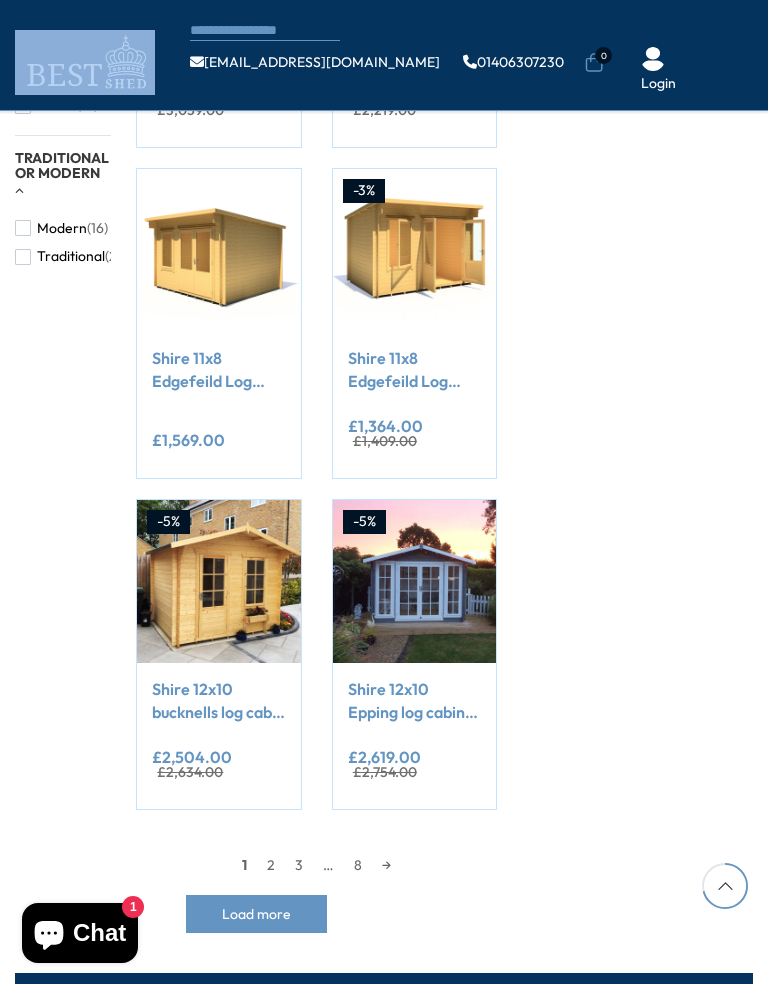 click on "2" at bounding box center [271, 865] 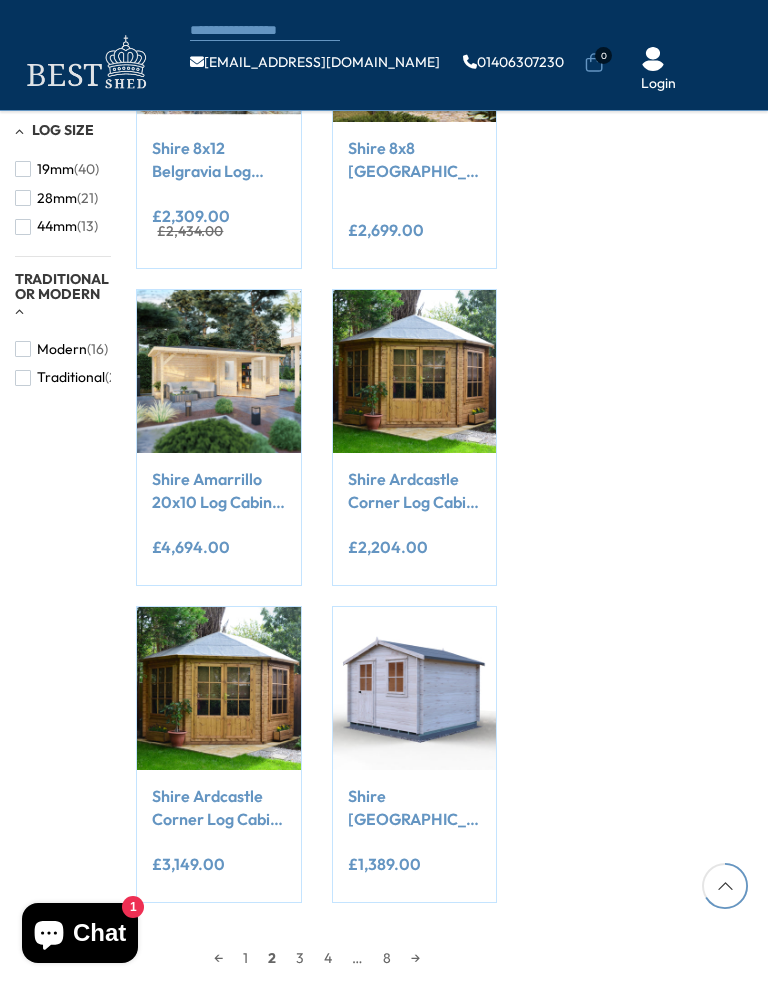 scroll, scrollTop: 1407, scrollLeft: 0, axis: vertical 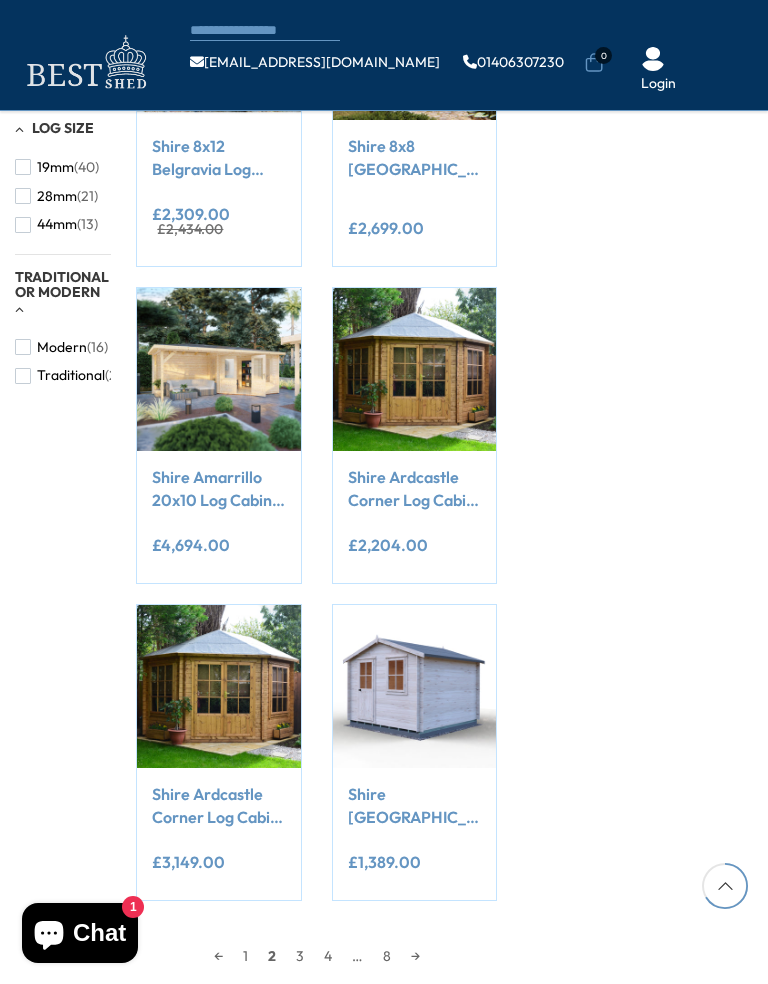 click on "3" at bounding box center (300, 956) 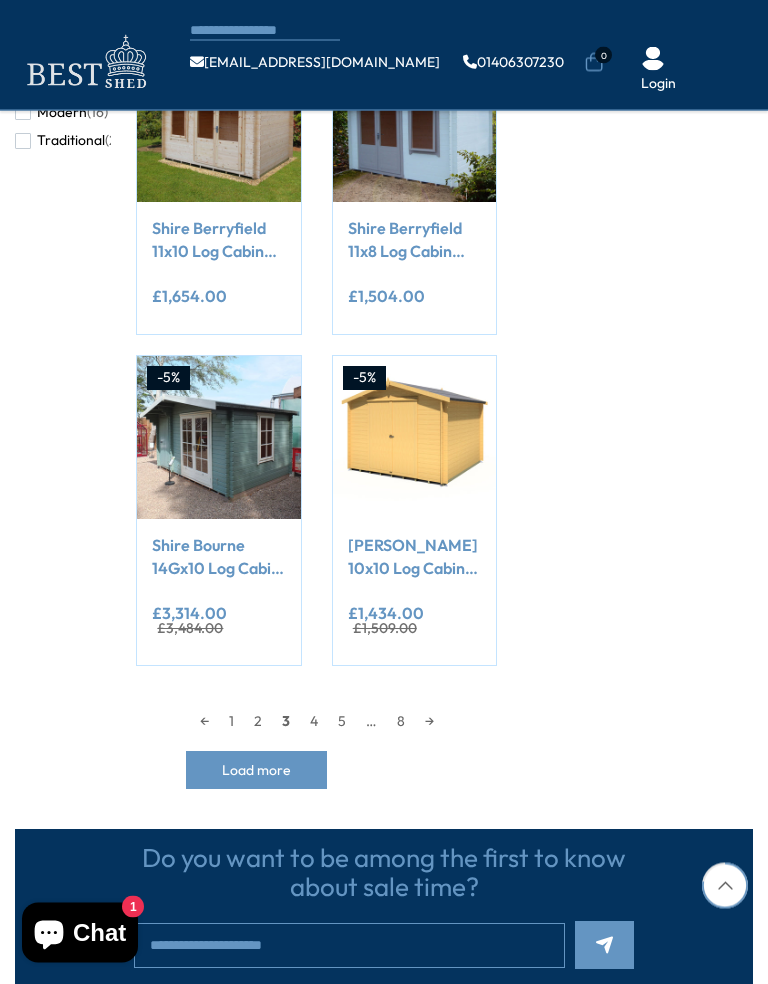 scroll, scrollTop: 1644, scrollLeft: 0, axis: vertical 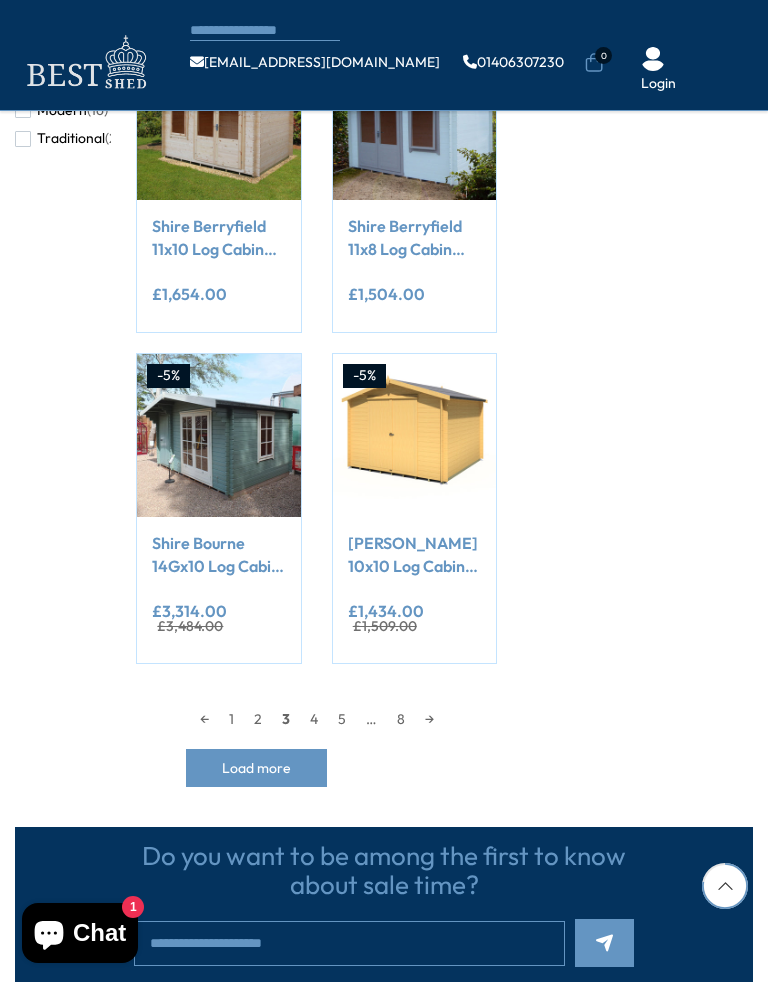 click on "4" at bounding box center (314, 719) 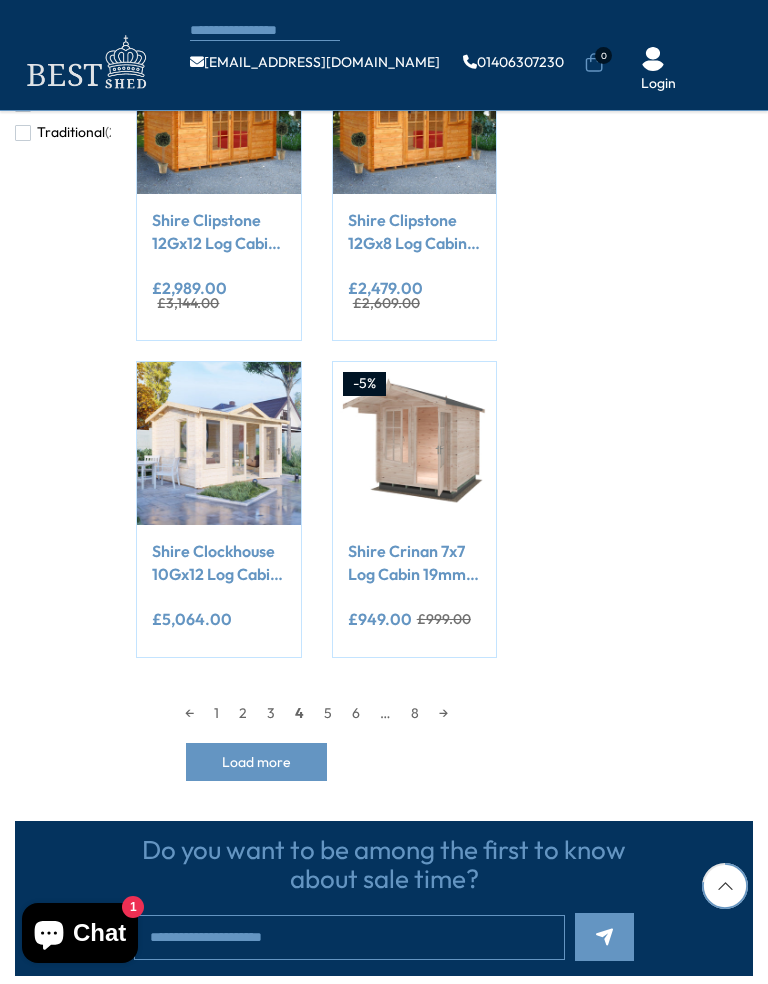 scroll, scrollTop: 1649, scrollLeft: 0, axis: vertical 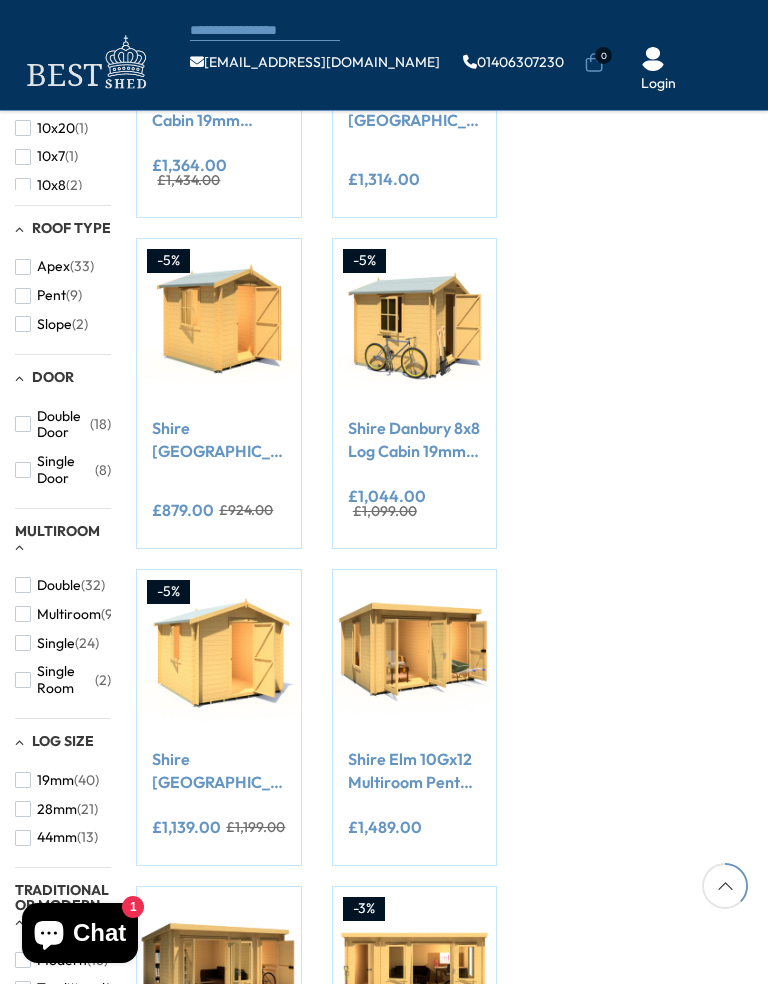 click on "Compare Now" at bounding box center (316, 562) 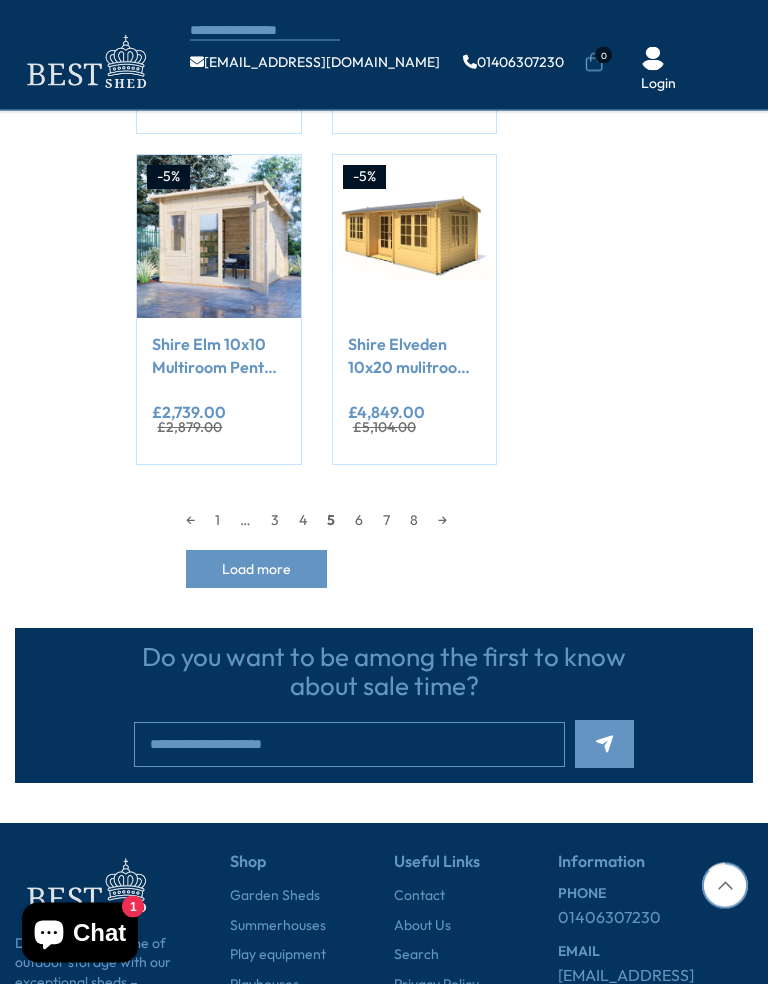 scroll, scrollTop: 1858, scrollLeft: 0, axis: vertical 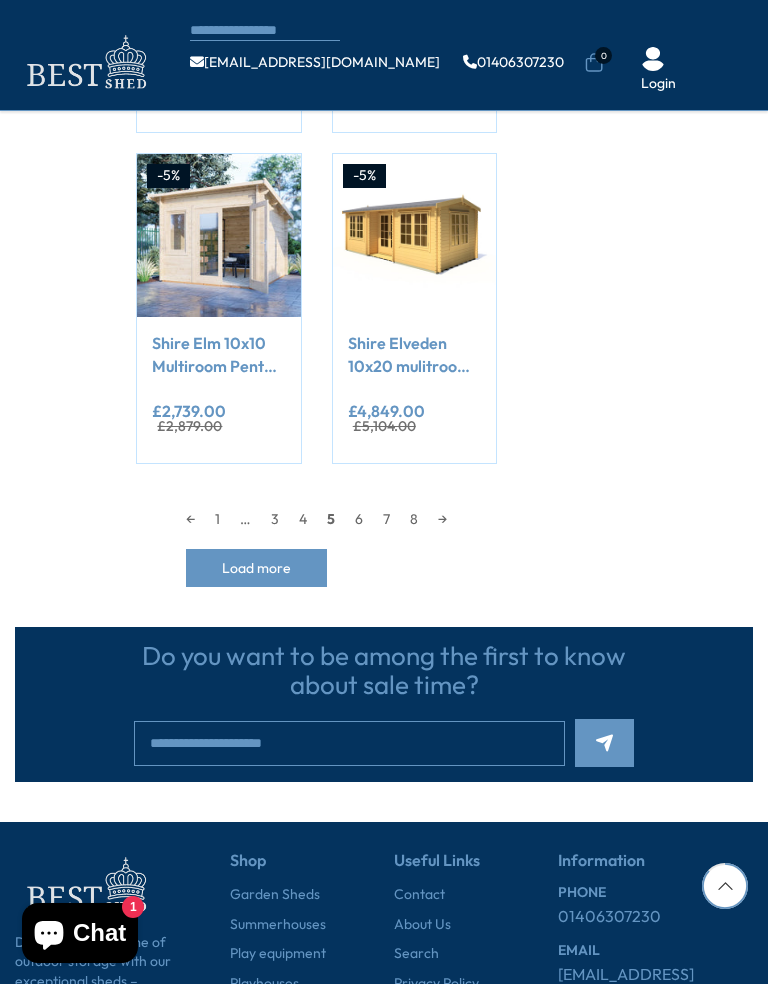 click on "6" at bounding box center (359, 519) 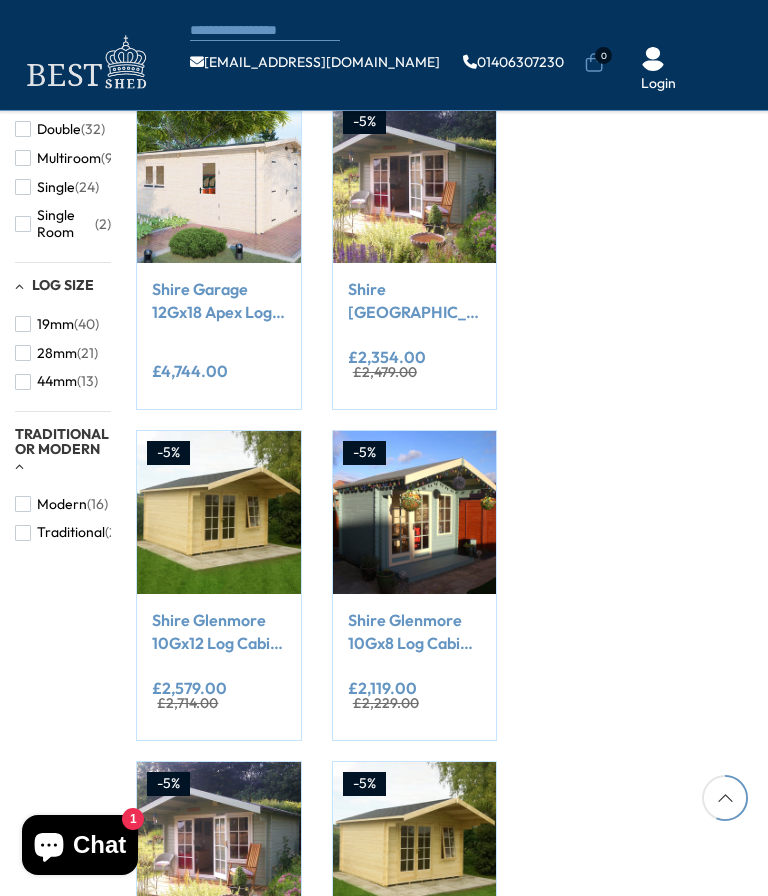scroll, scrollTop: 1249, scrollLeft: 0, axis: vertical 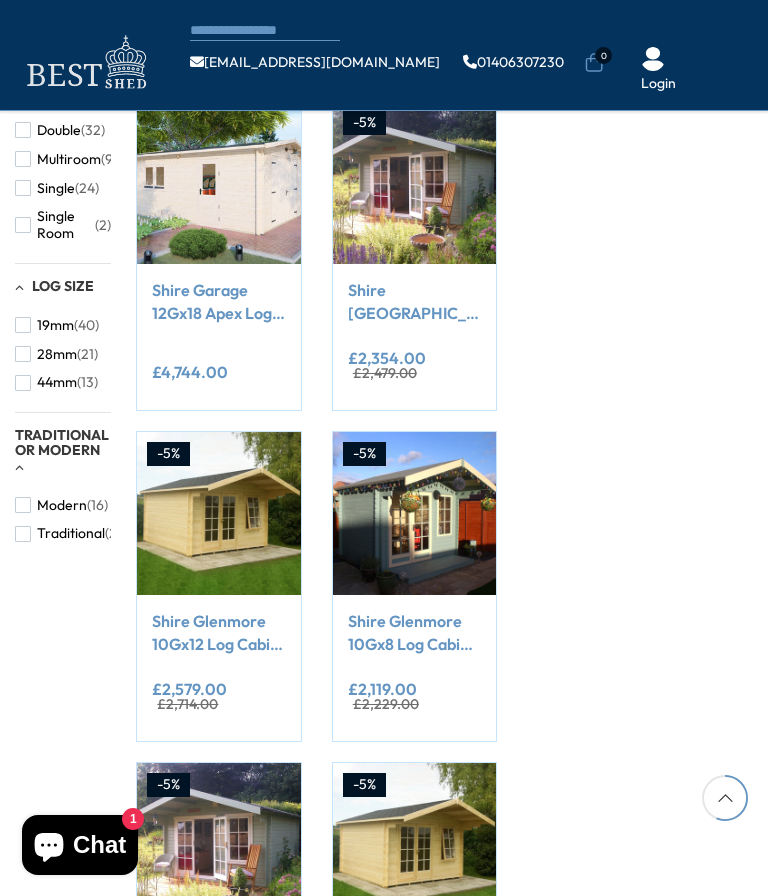 click 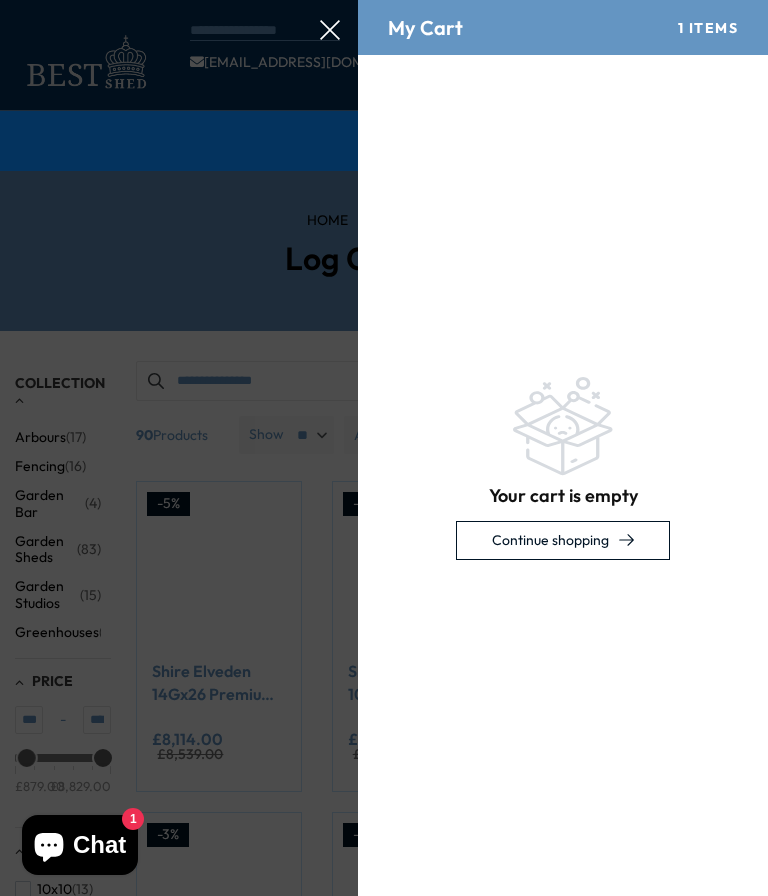 scroll, scrollTop: 0, scrollLeft: 0, axis: both 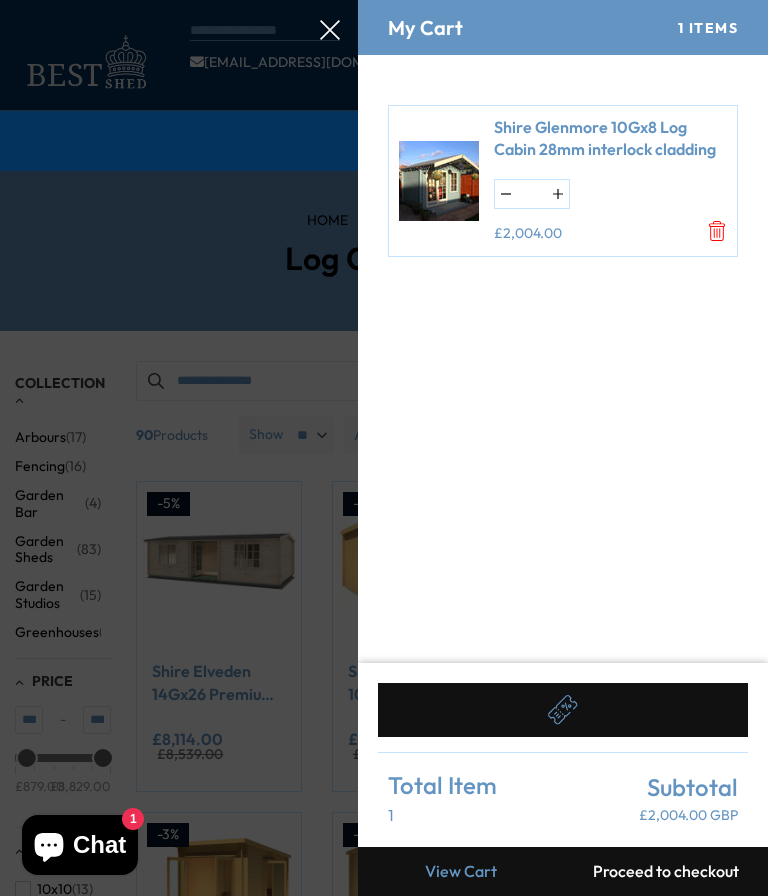 click 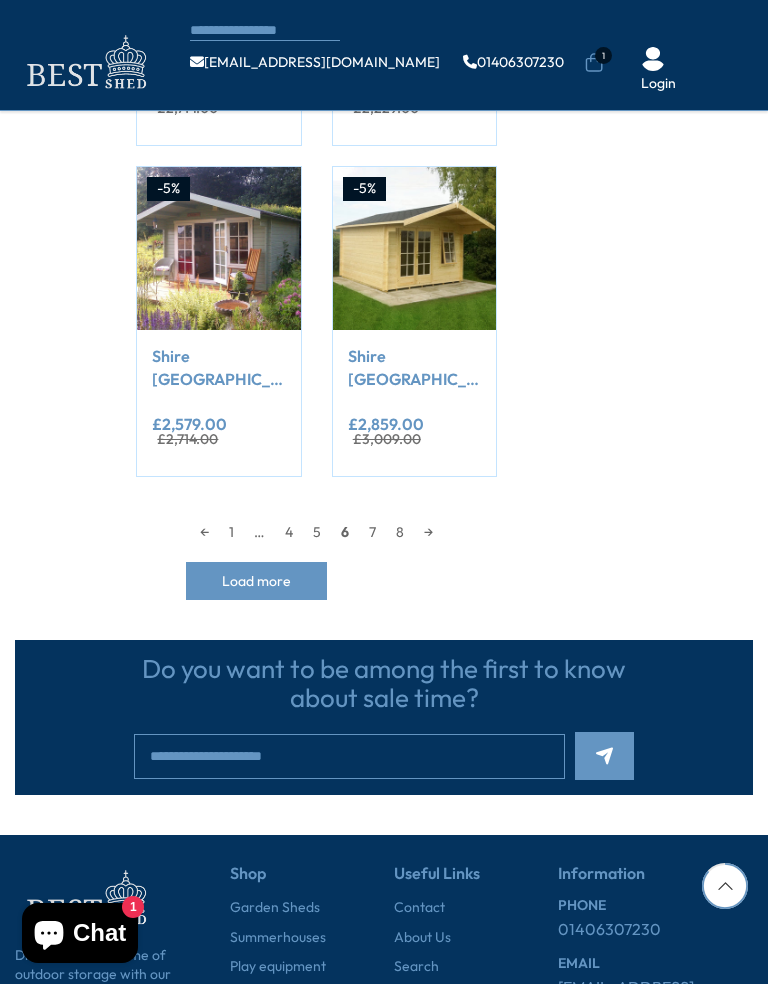 scroll, scrollTop: 1844, scrollLeft: 0, axis: vertical 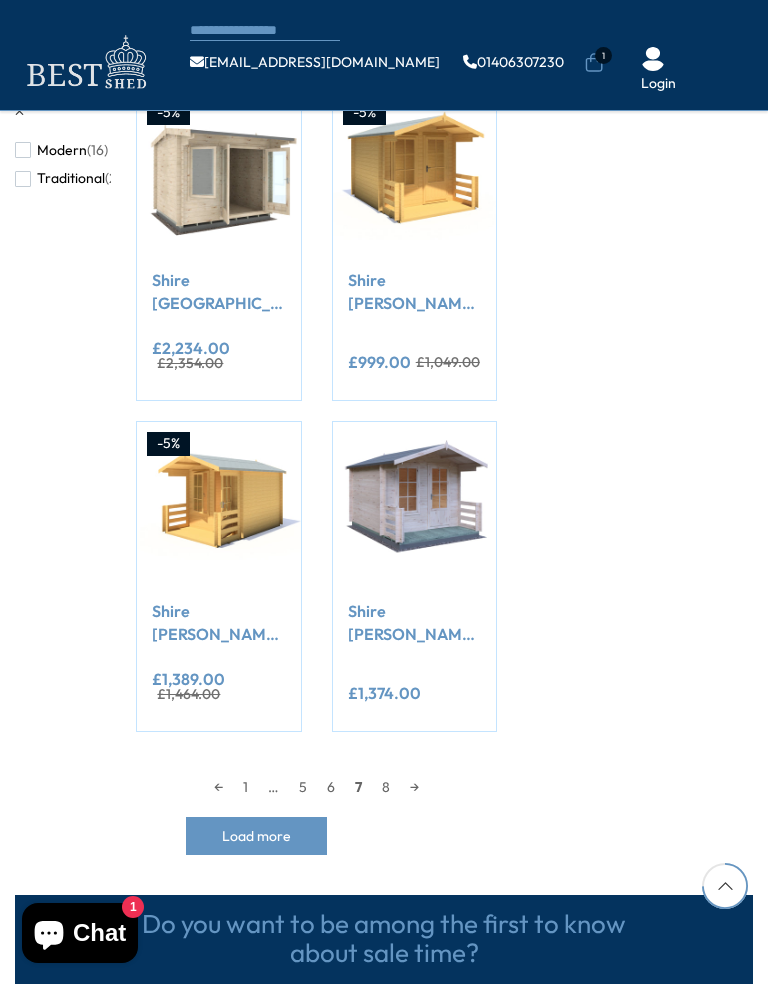 click on "8" at bounding box center [386, 787] 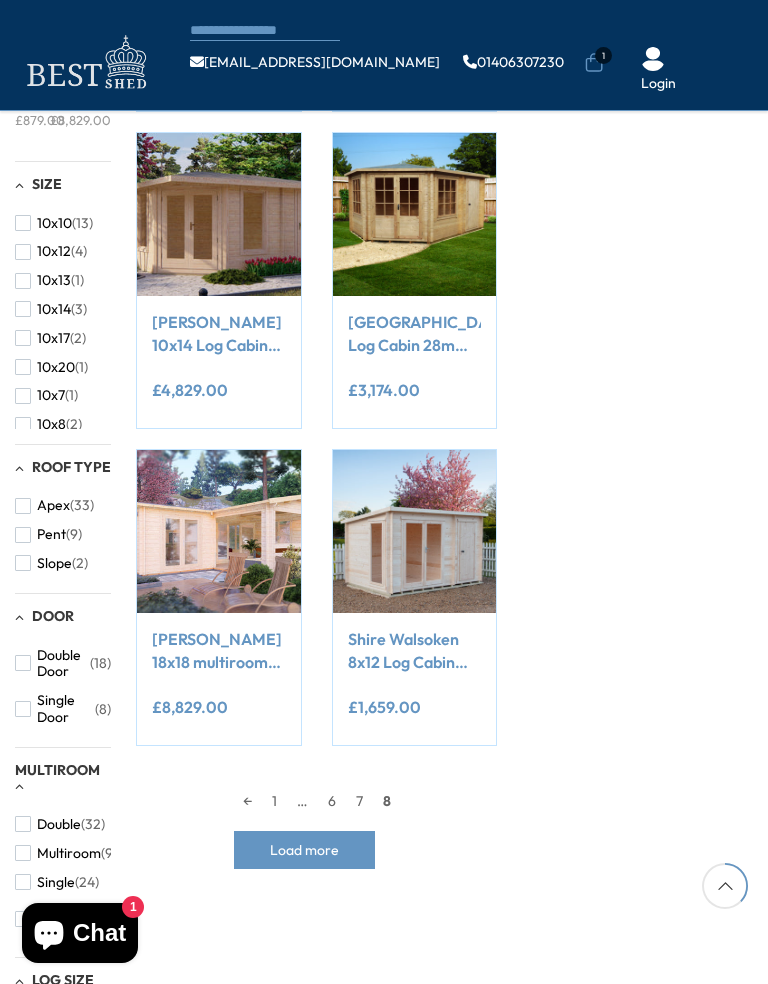 scroll, scrollTop: 556, scrollLeft: 0, axis: vertical 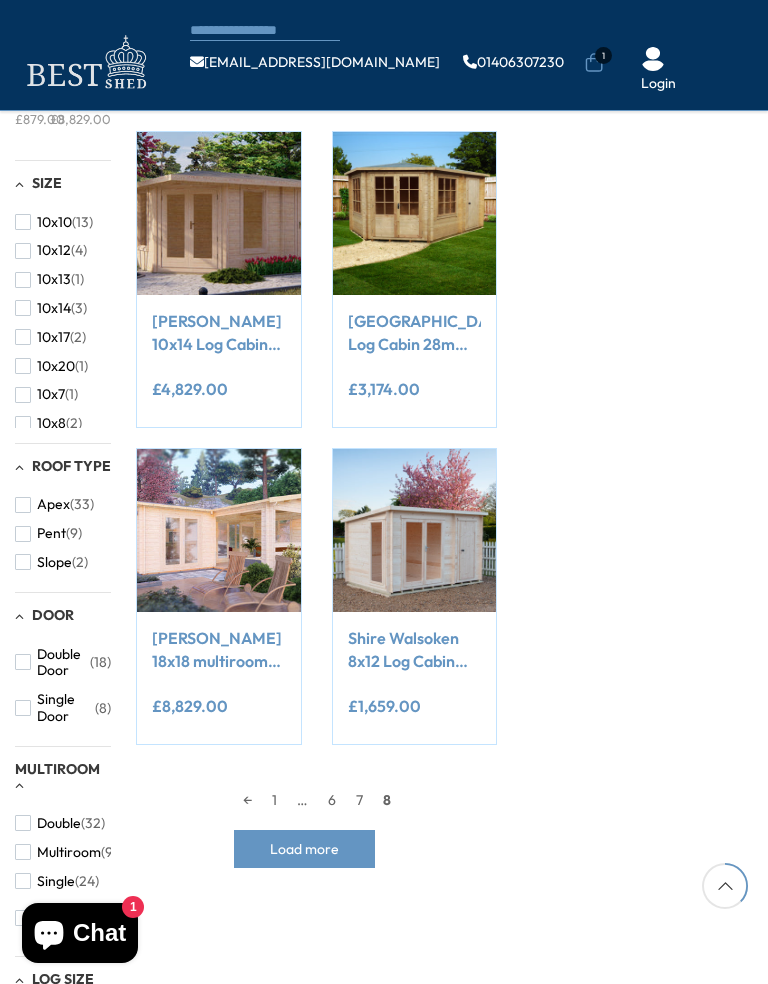 click on "Load more" at bounding box center (304, 849) 